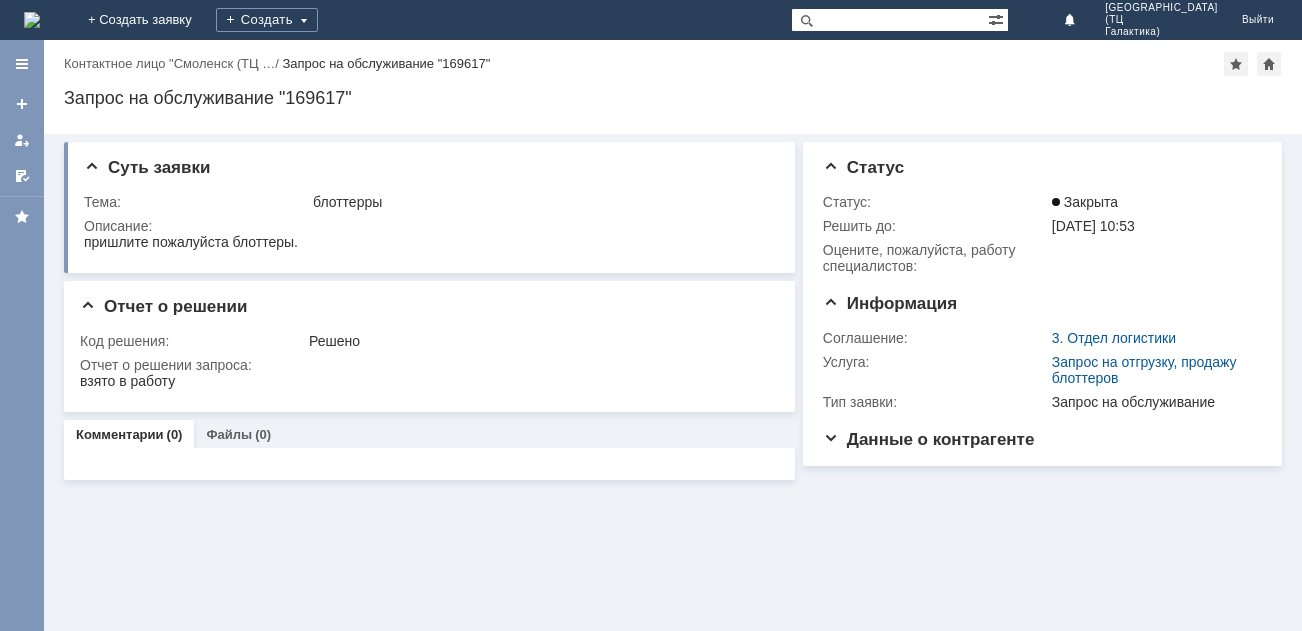 scroll, scrollTop: 0, scrollLeft: 0, axis: both 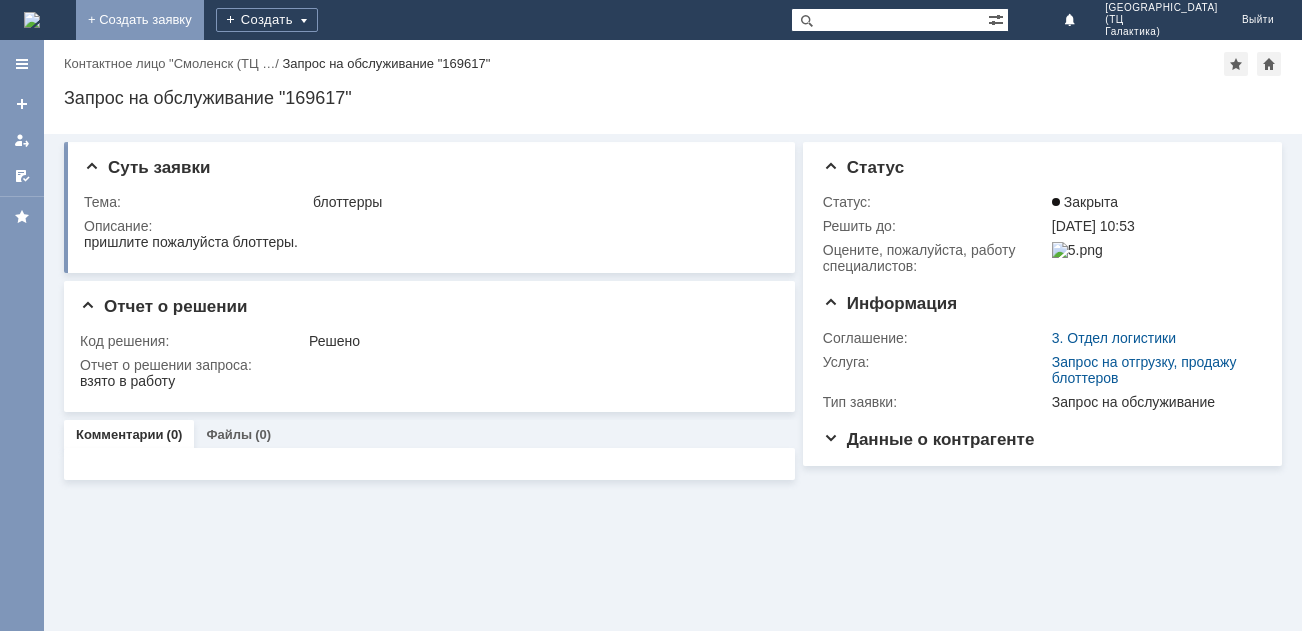 click on "+ Создать заявку" at bounding box center (140, 20) 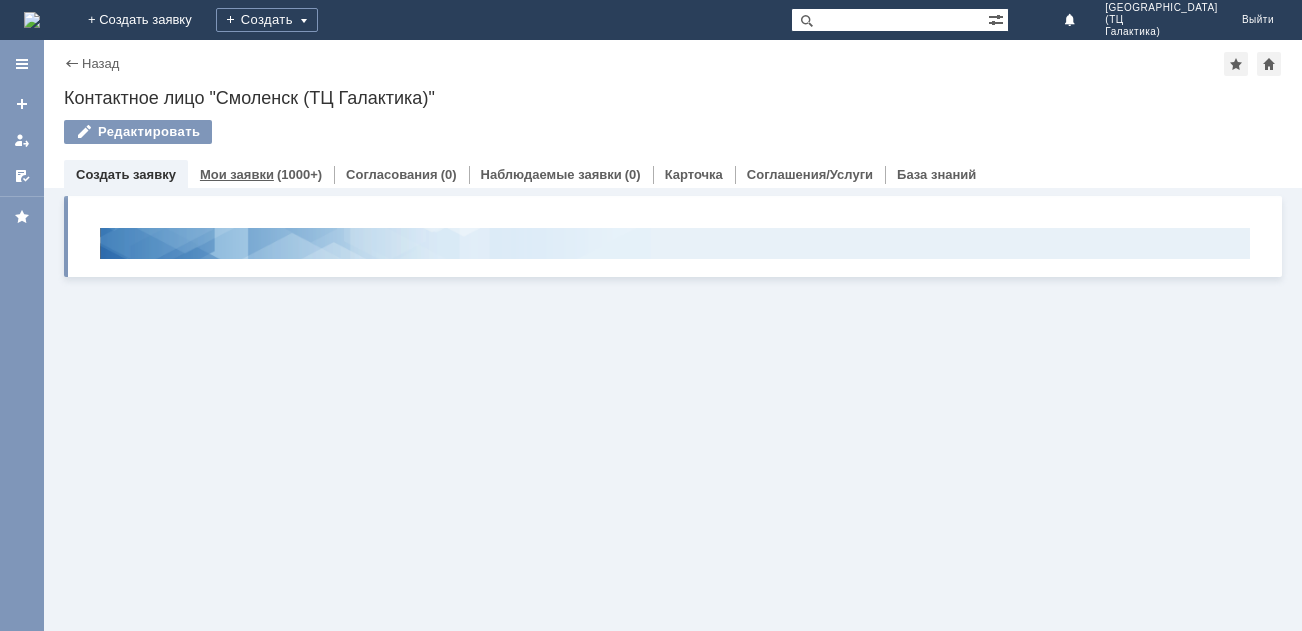 scroll, scrollTop: 0, scrollLeft: 0, axis: both 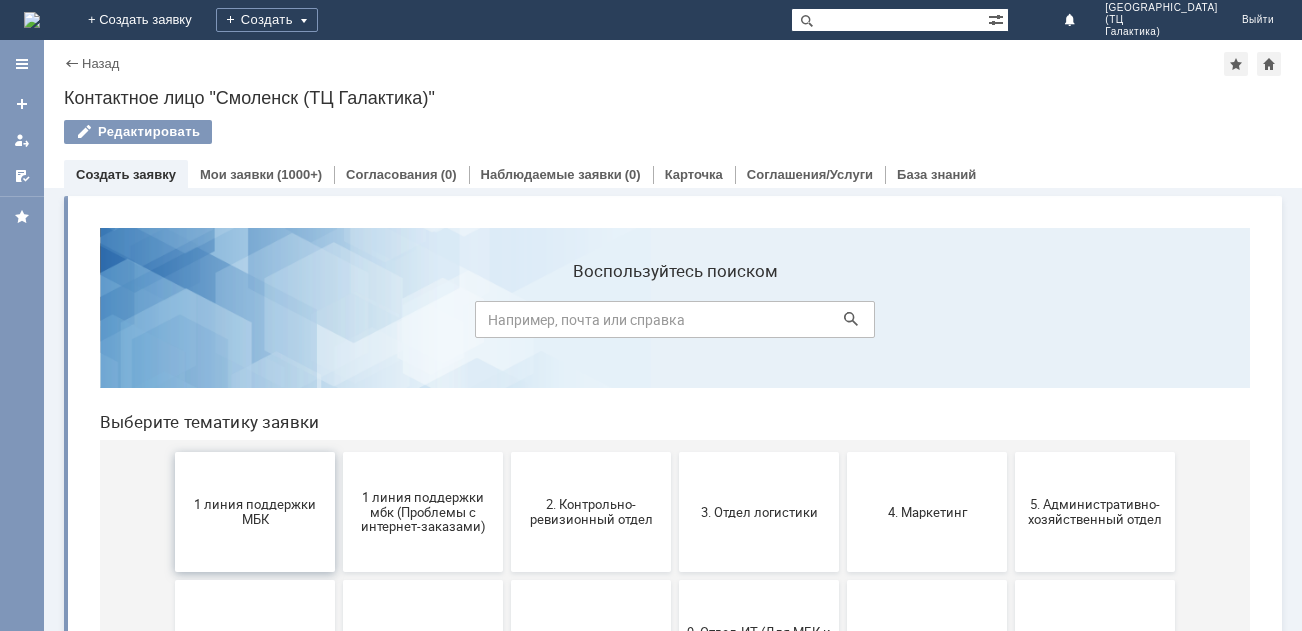 click on "1 линия поддержки МБК" at bounding box center (255, 512) 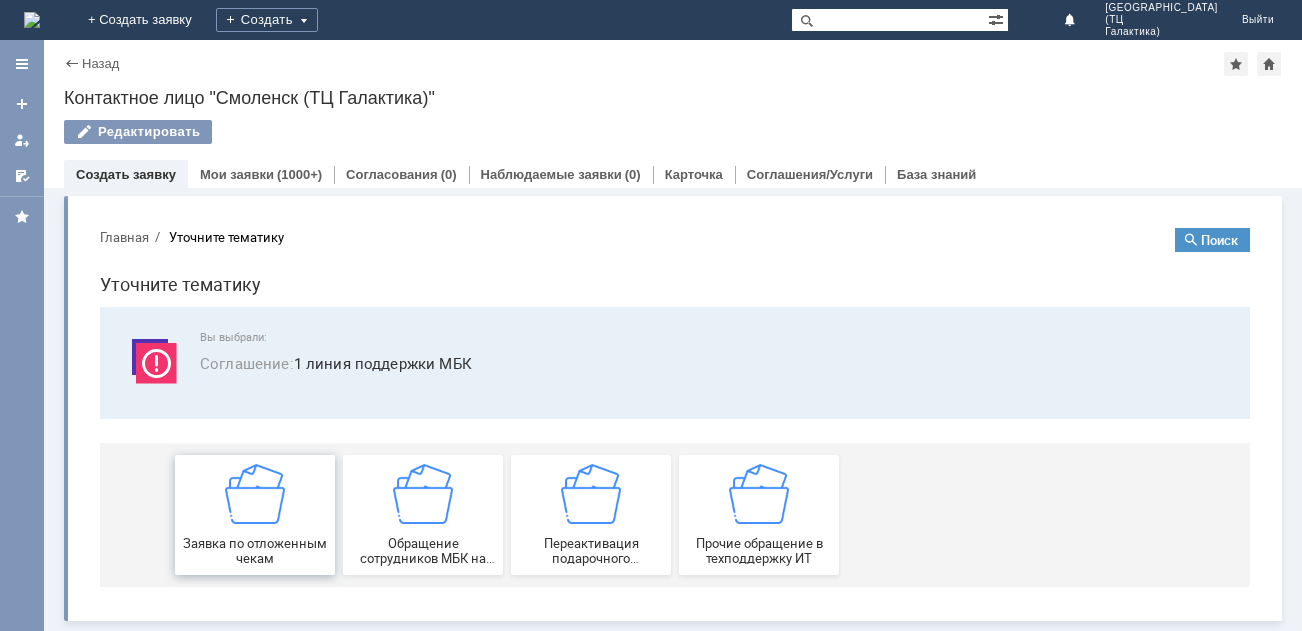 click at bounding box center (255, 494) 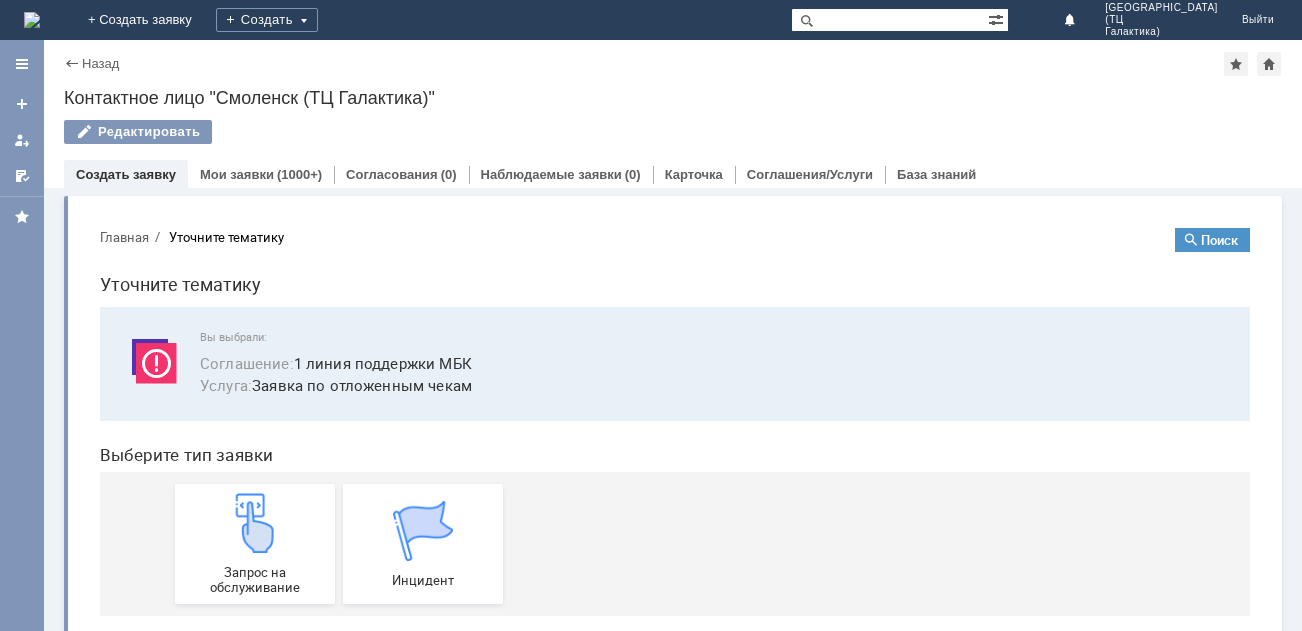 click on "Запрос на обслуживание" at bounding box center [255, 544] 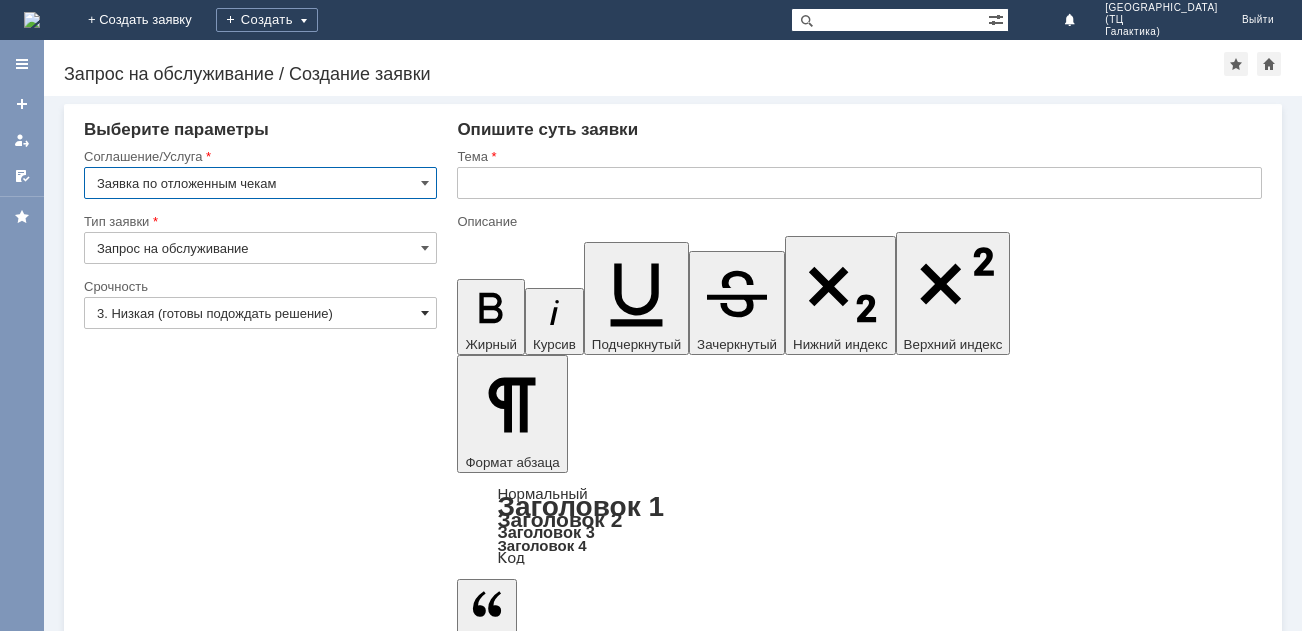 scroll, scrollTop: 0, scrollLeft: 0, axis: both 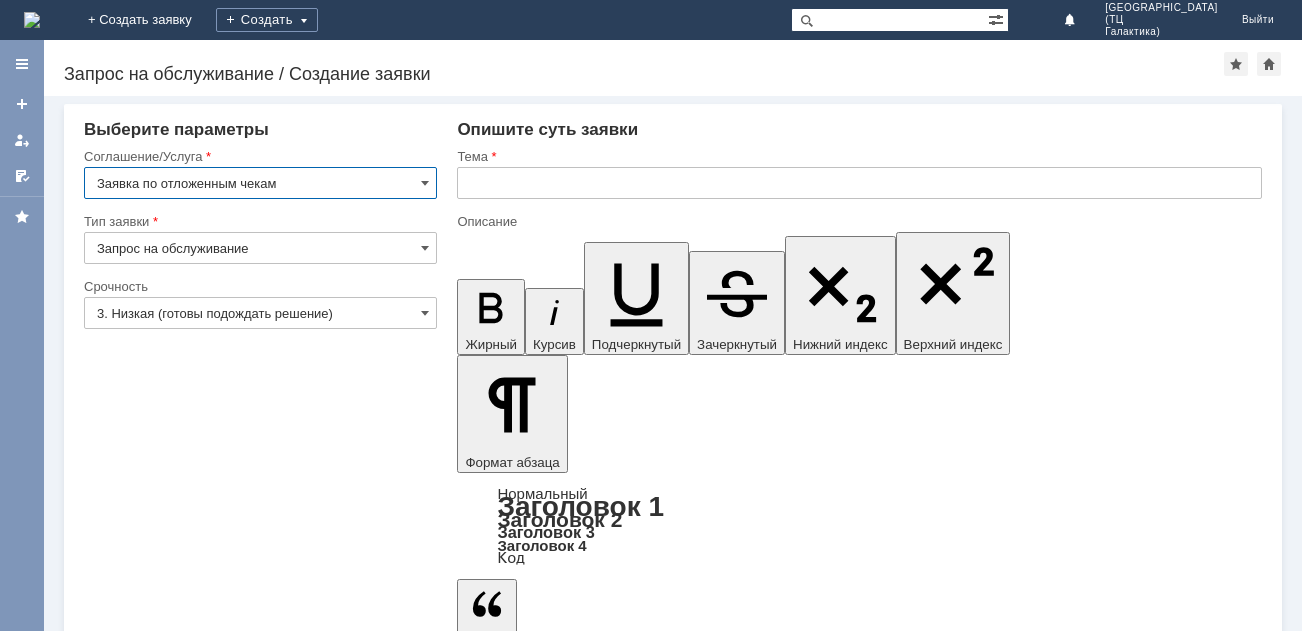 click on "3. Низкая (готовы подождать решение)" at bounding box center [260, 313] 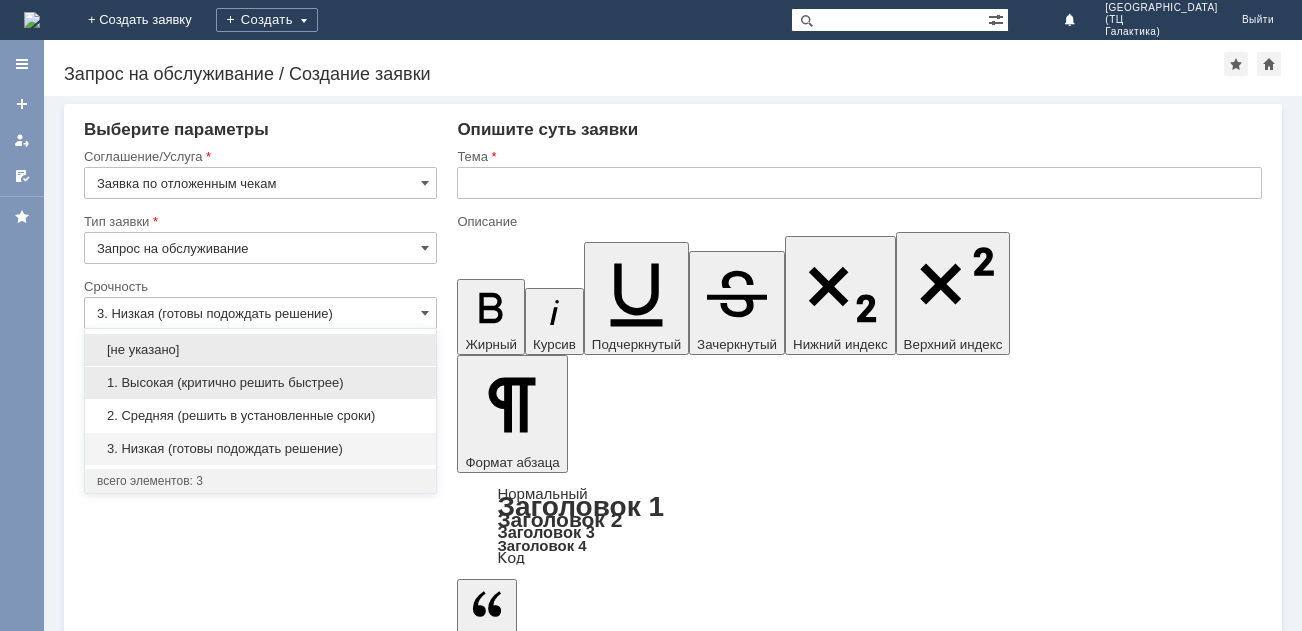 click on "1. Высокая (критично решить быстрее)" at bounding box center [260, 383] 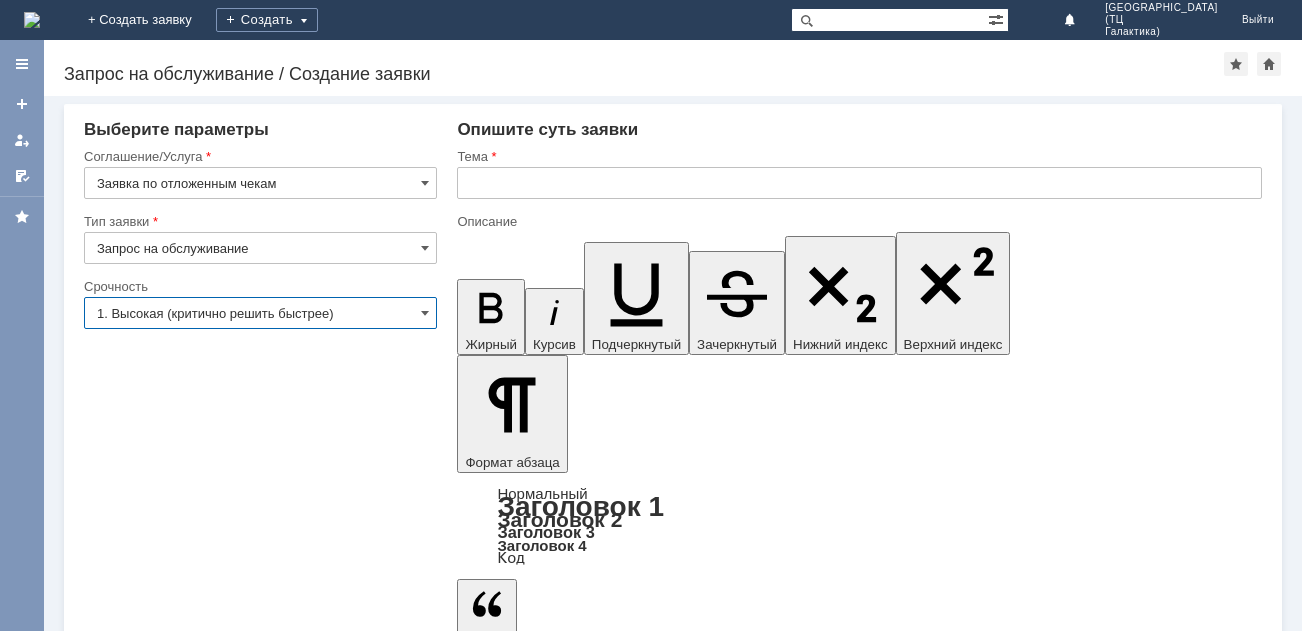 type on "1. Высокая (критично решить быстрее)" 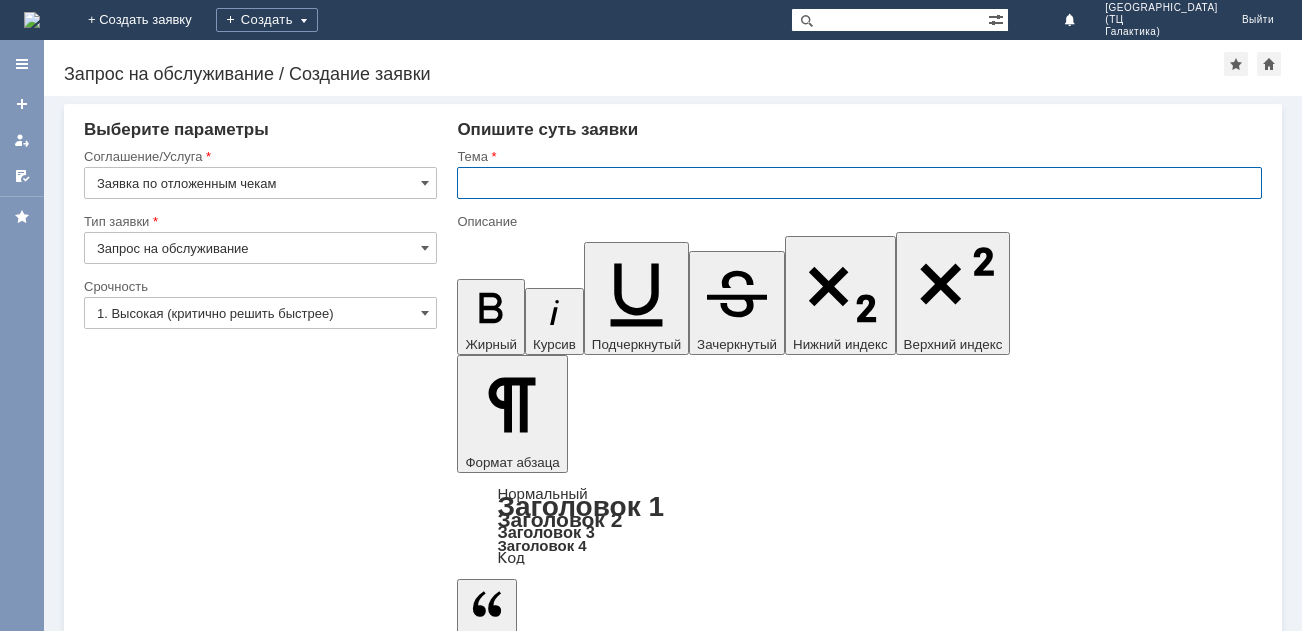 click at bounding box center [859, 183] 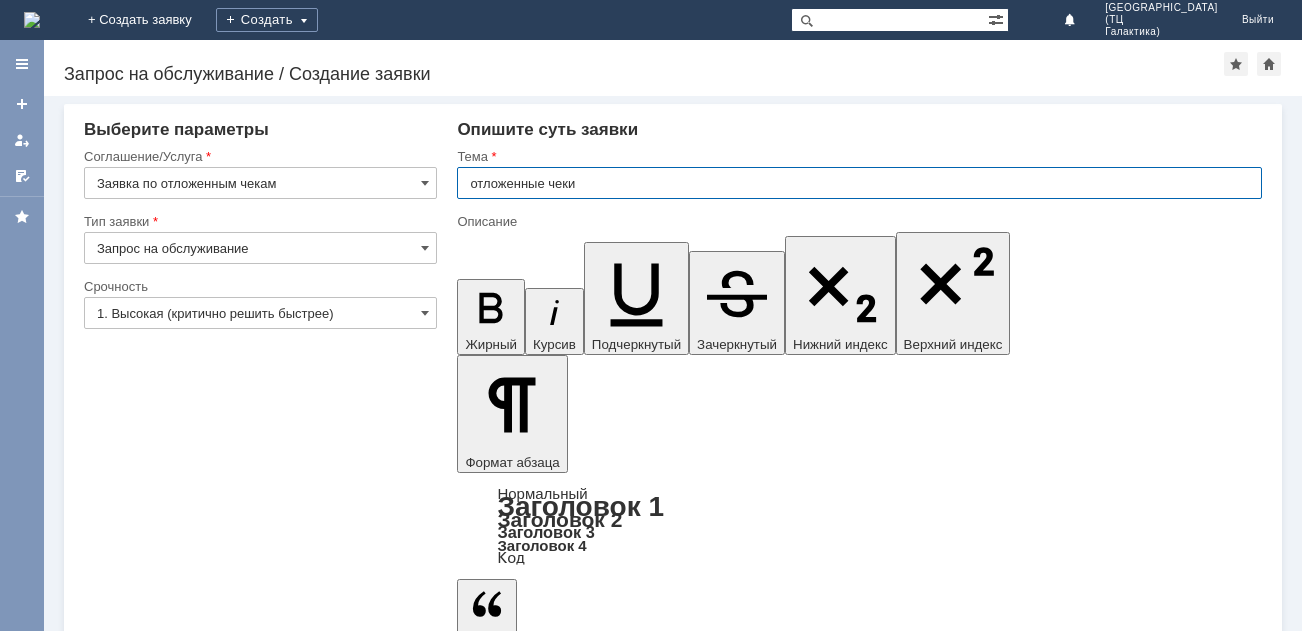 type on "отложенные чеки" 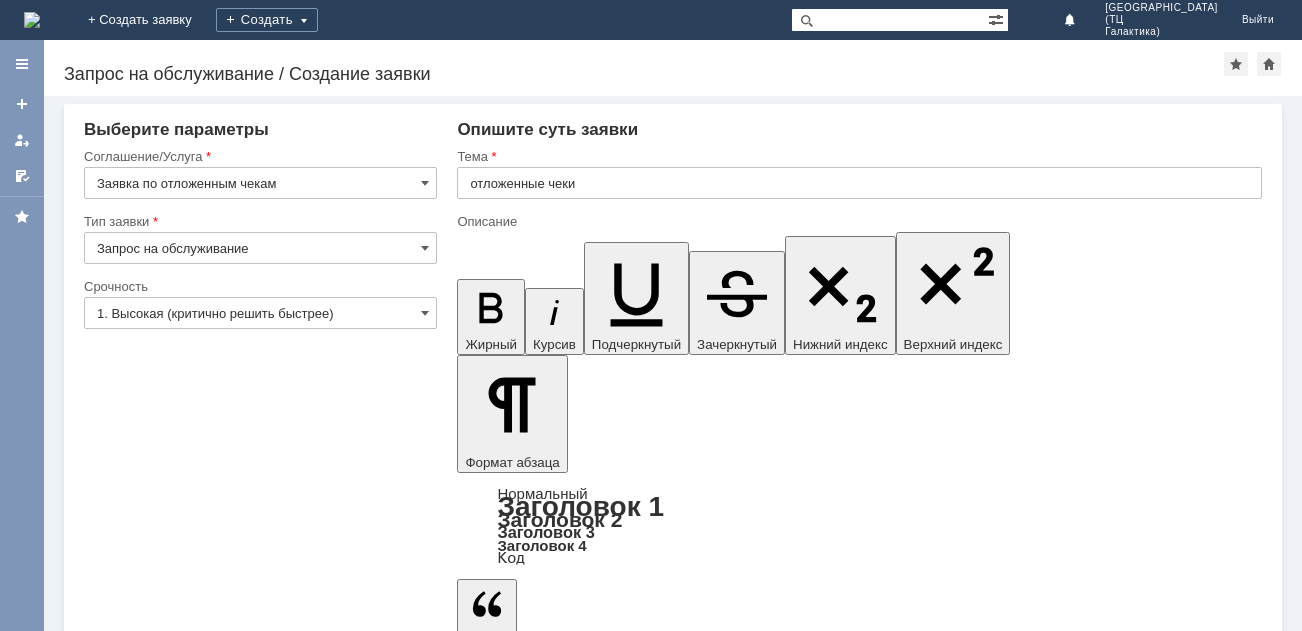 type 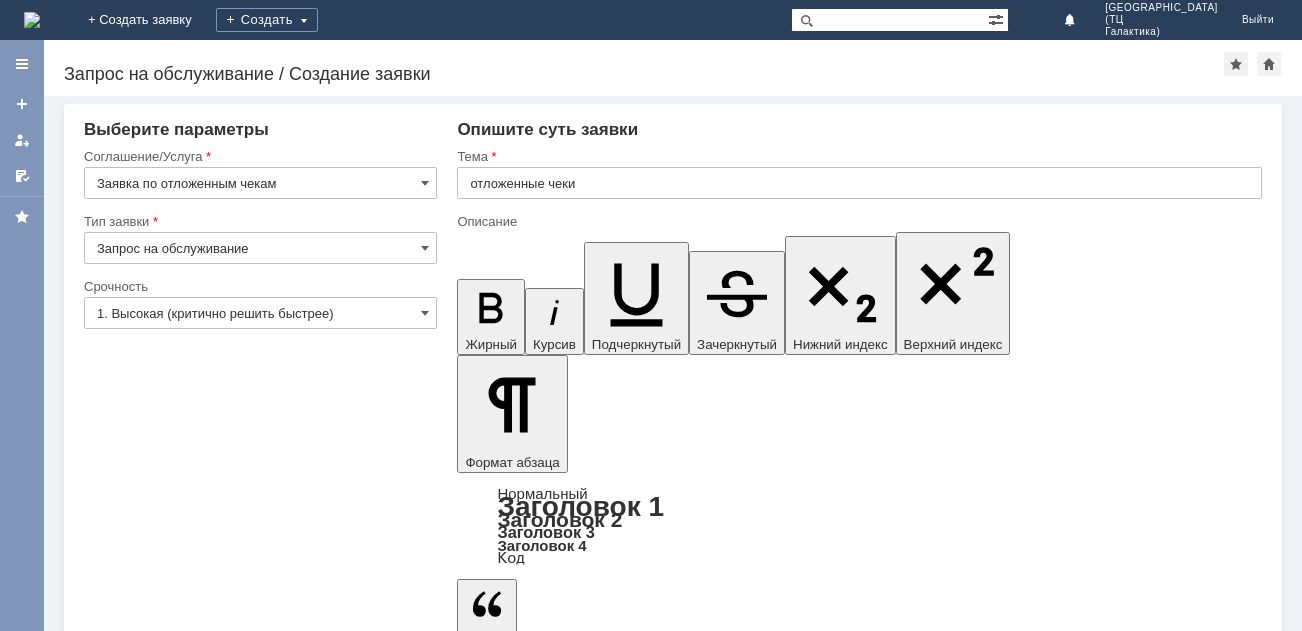 click on "Сохранить" at bounding box center (144, 5510) 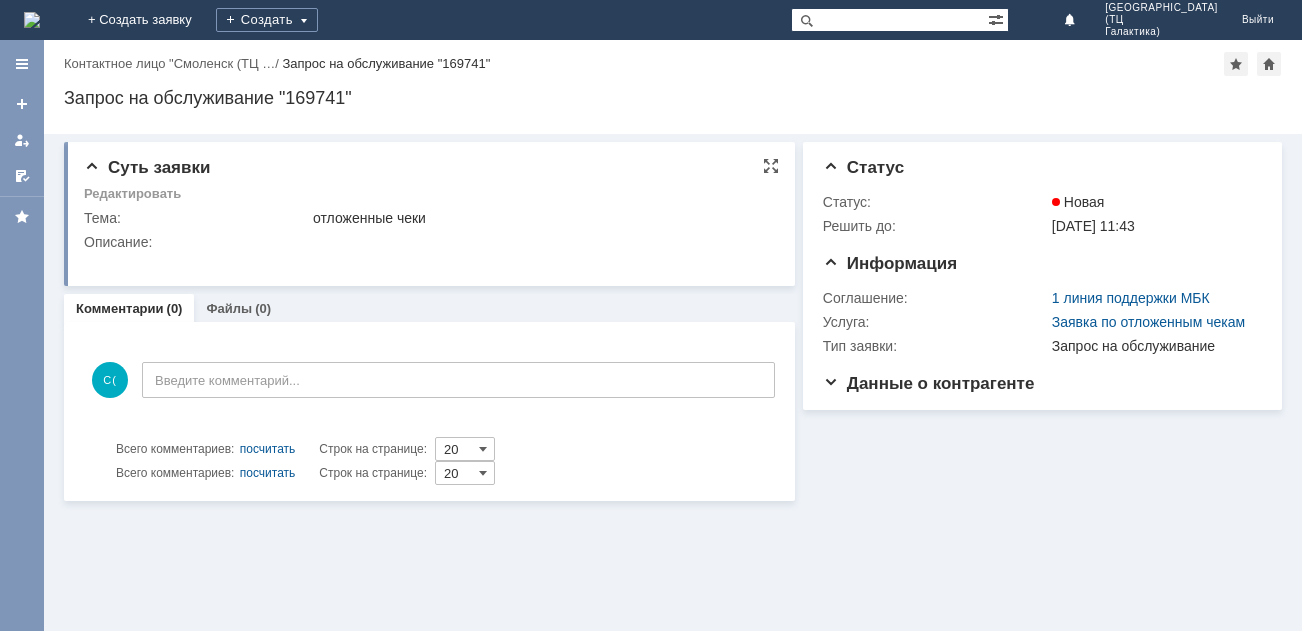 scroll, scrollTop: 0, scrollLeft: 0, axis: both 